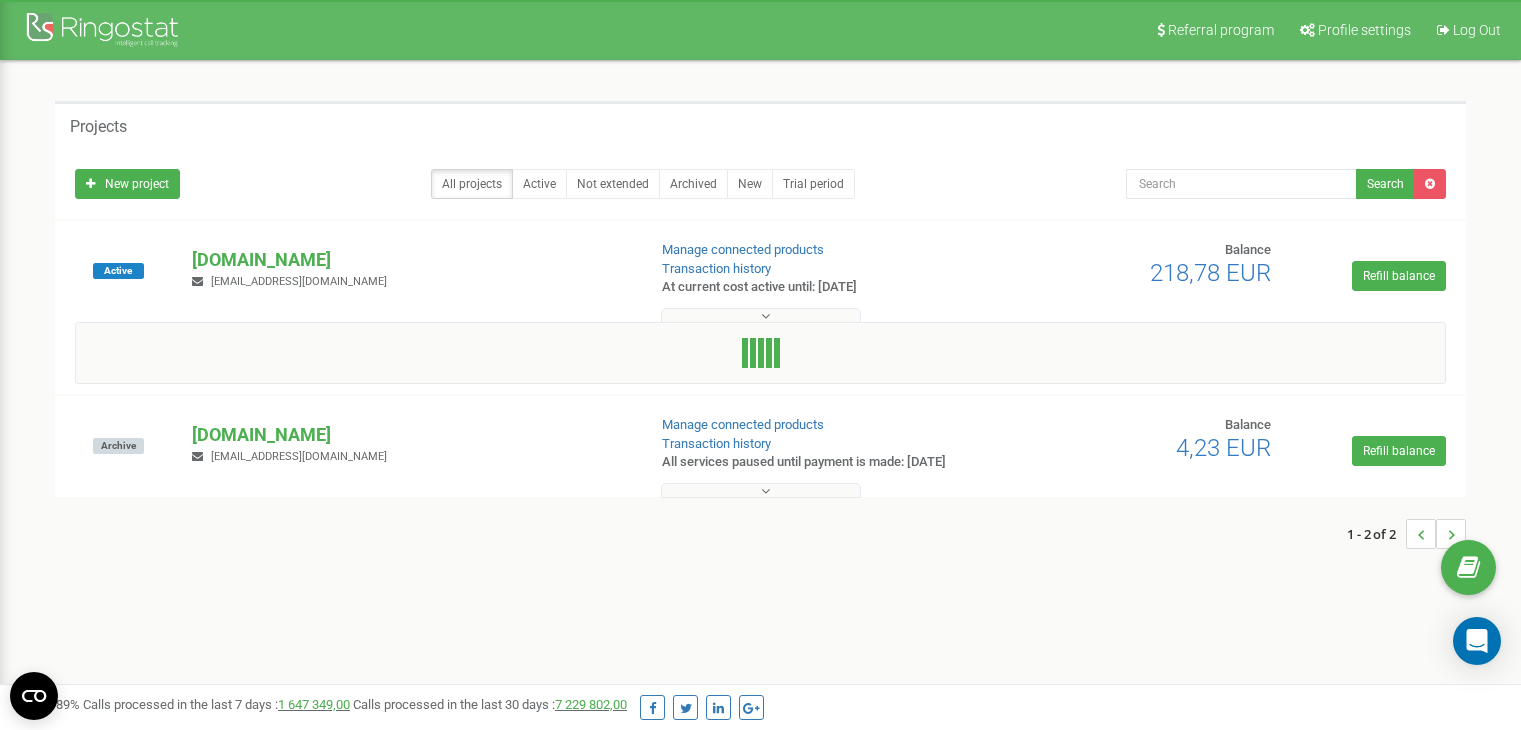 scroll, scrollTop: 0, scrollLeft: 0, axis: both 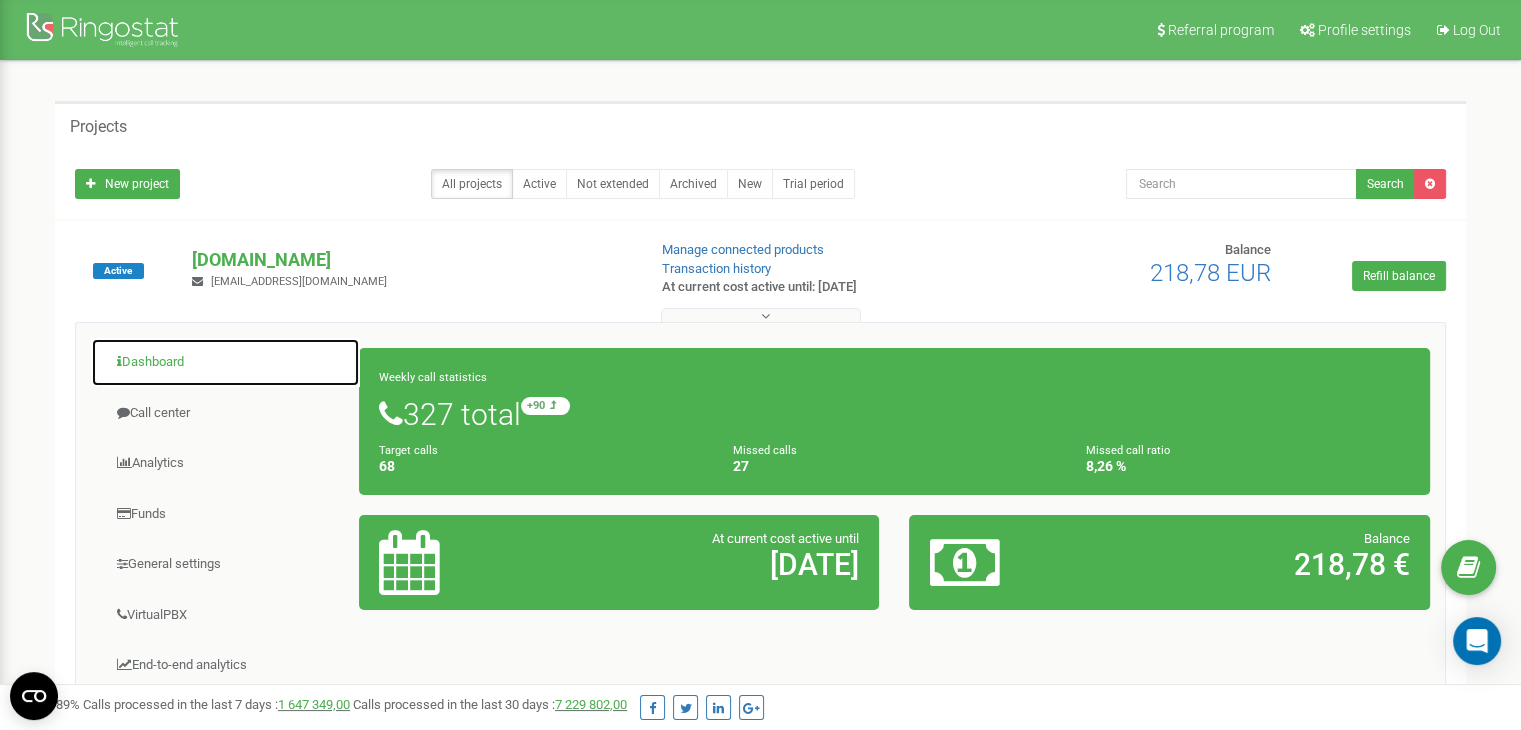 click on "Dashboard" at bounding box center [225, 362] 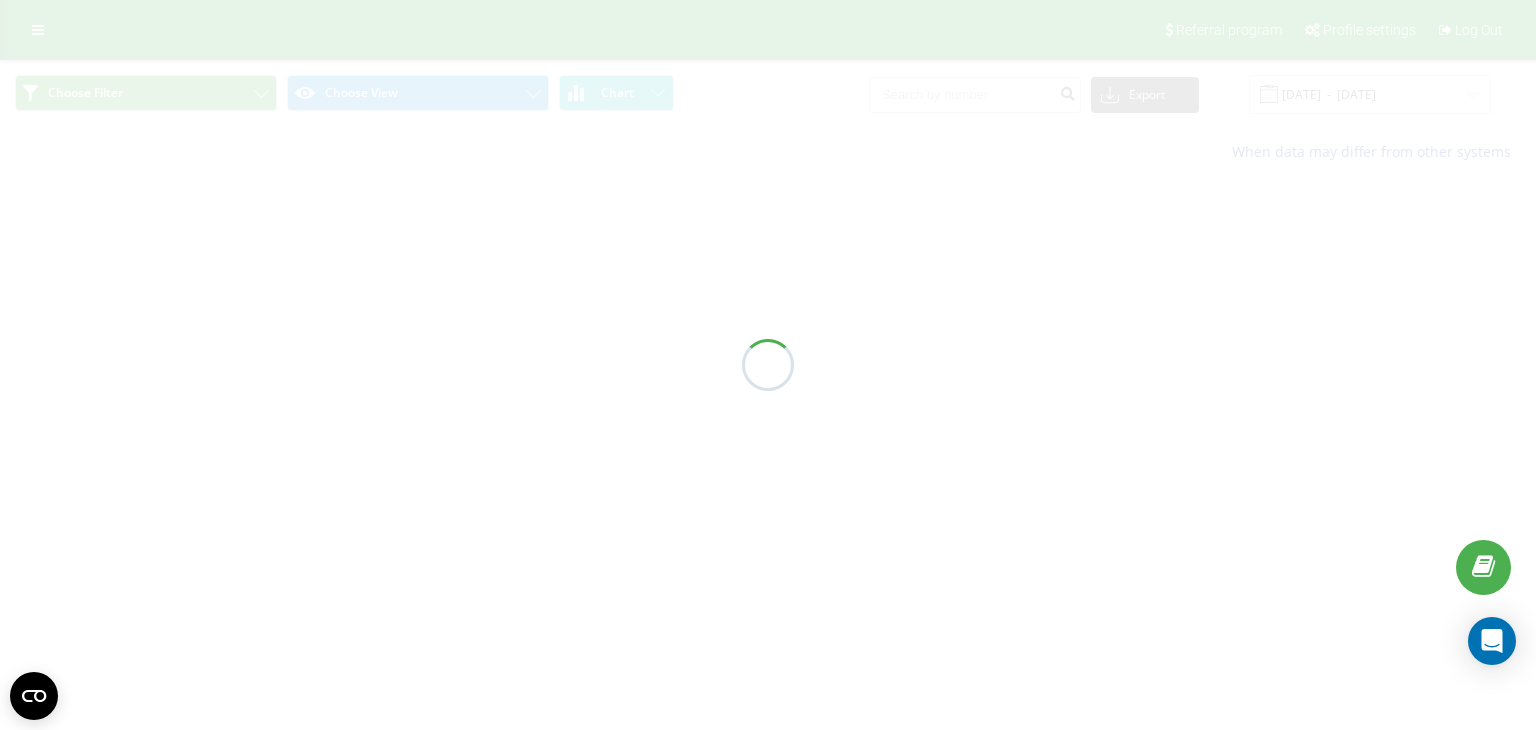 scroll, scrollTop: 0, scrollLeft: 0, axis: both 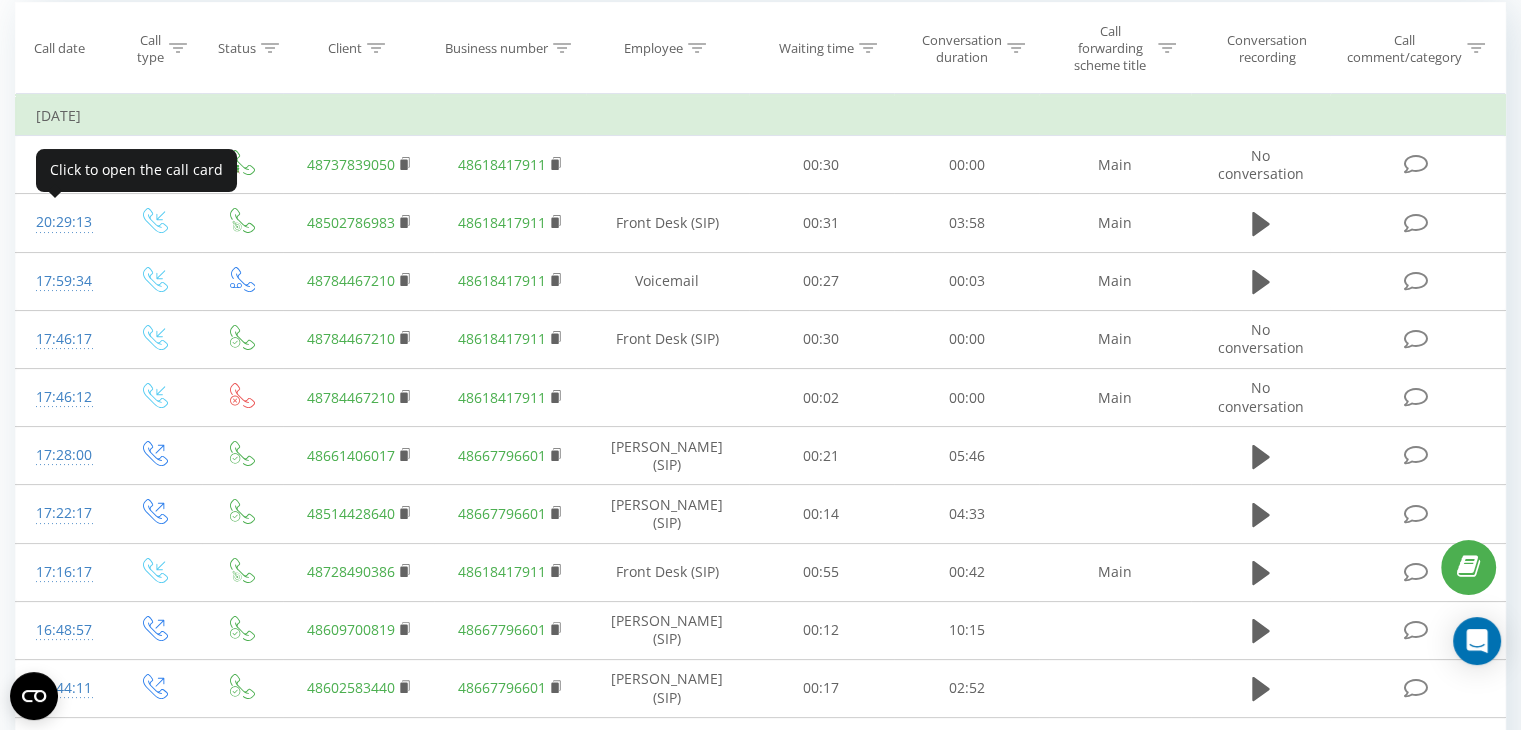 click on "20:29:13" at bounding box center (62, 222) 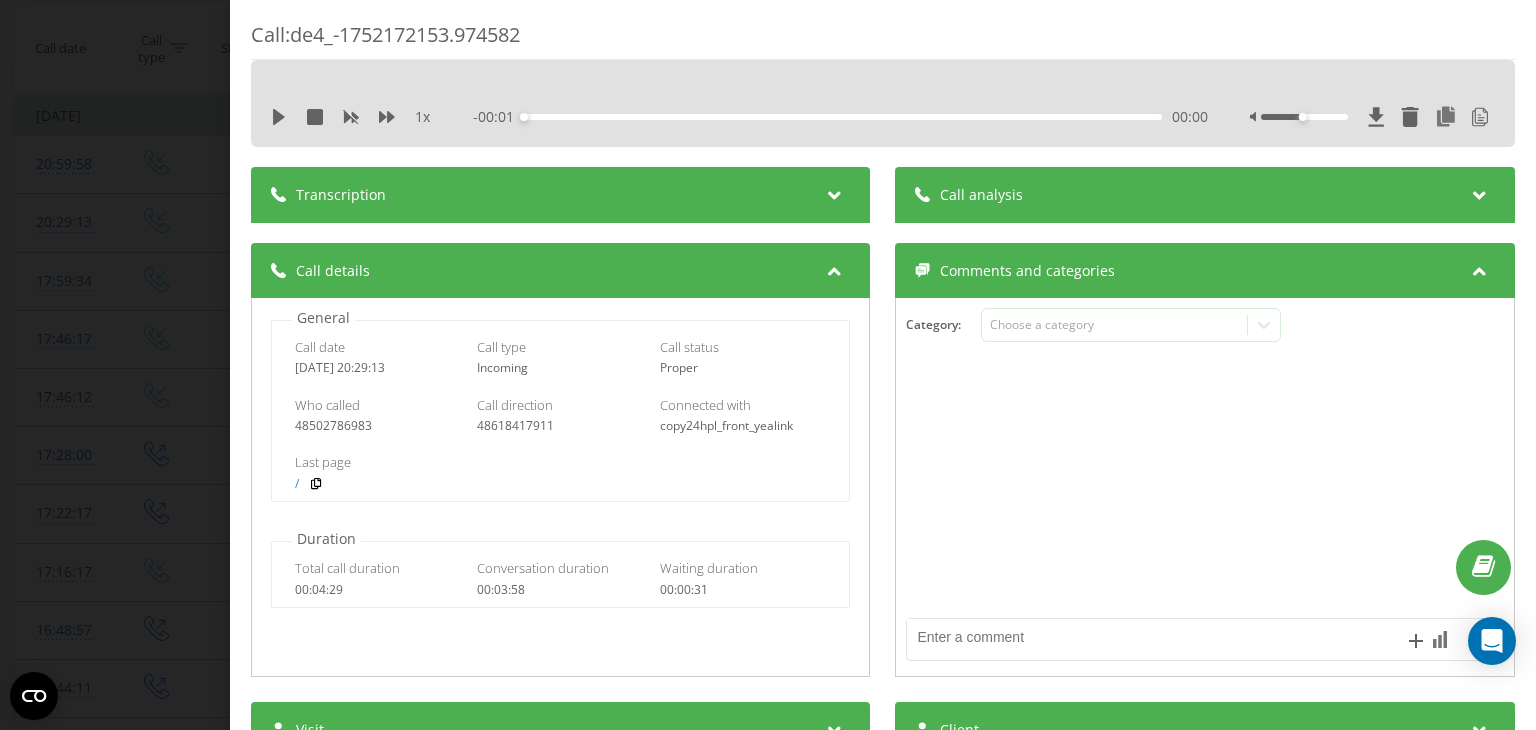 click on "Call analysis" at bounding box center (1205, 195) 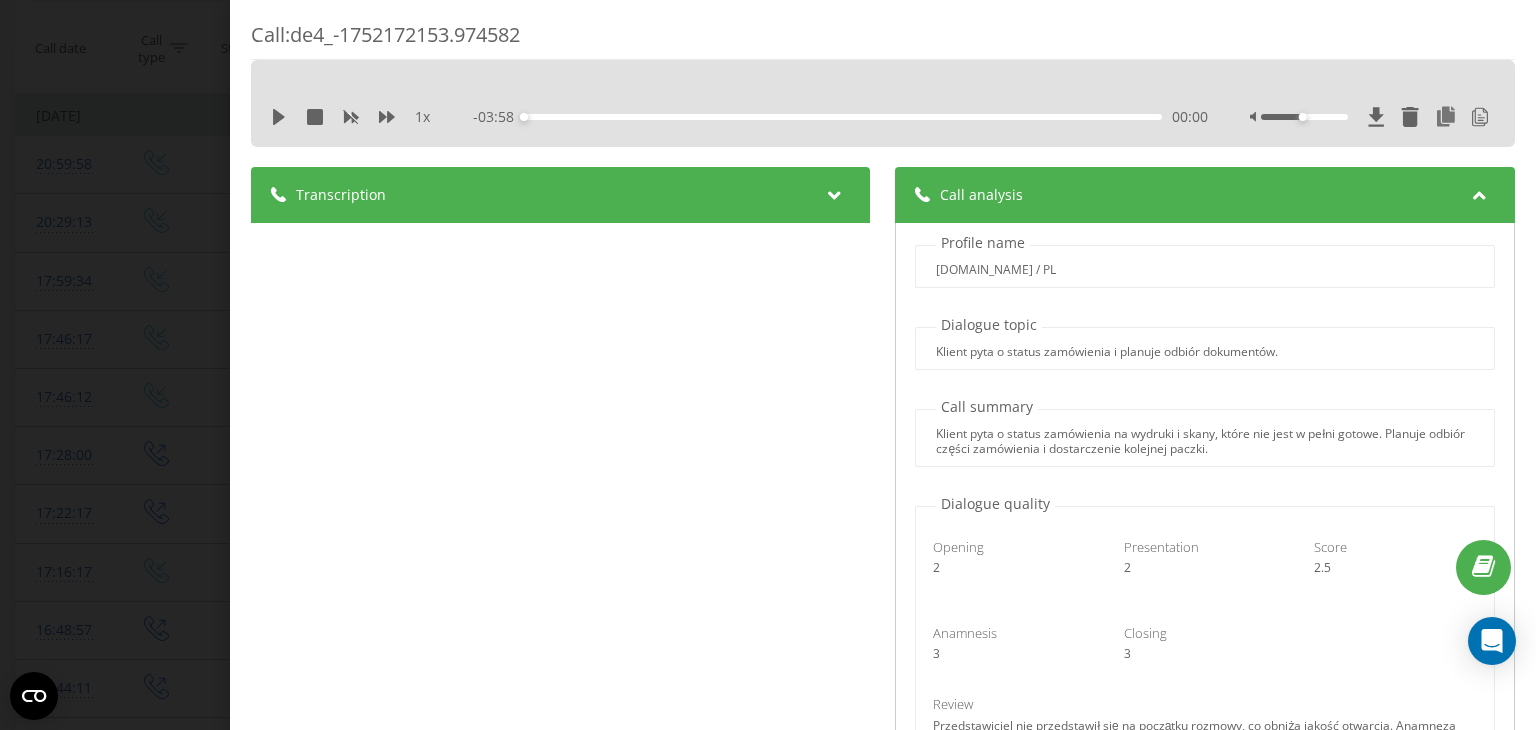 click on "Transcription" at bounding box center [560, 195] 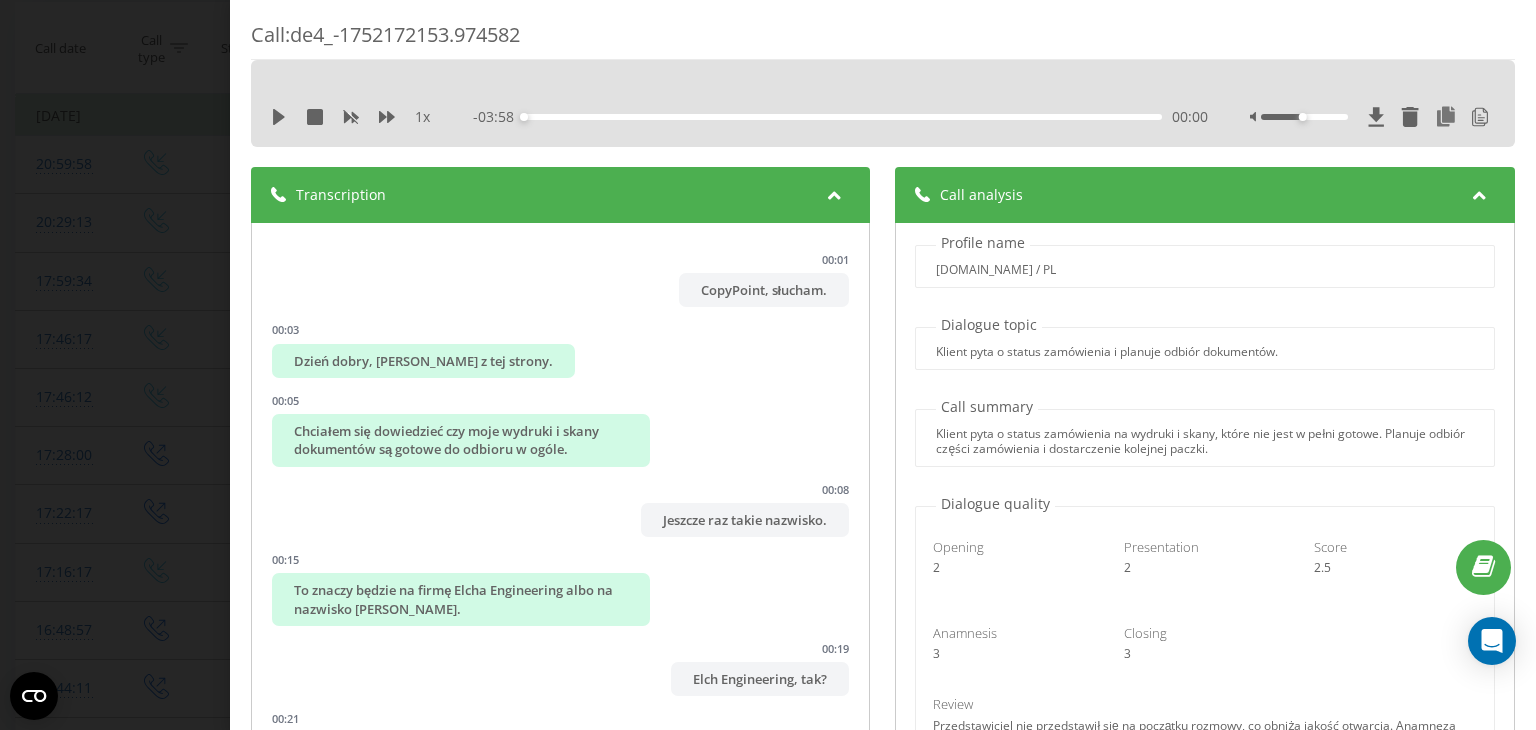 click 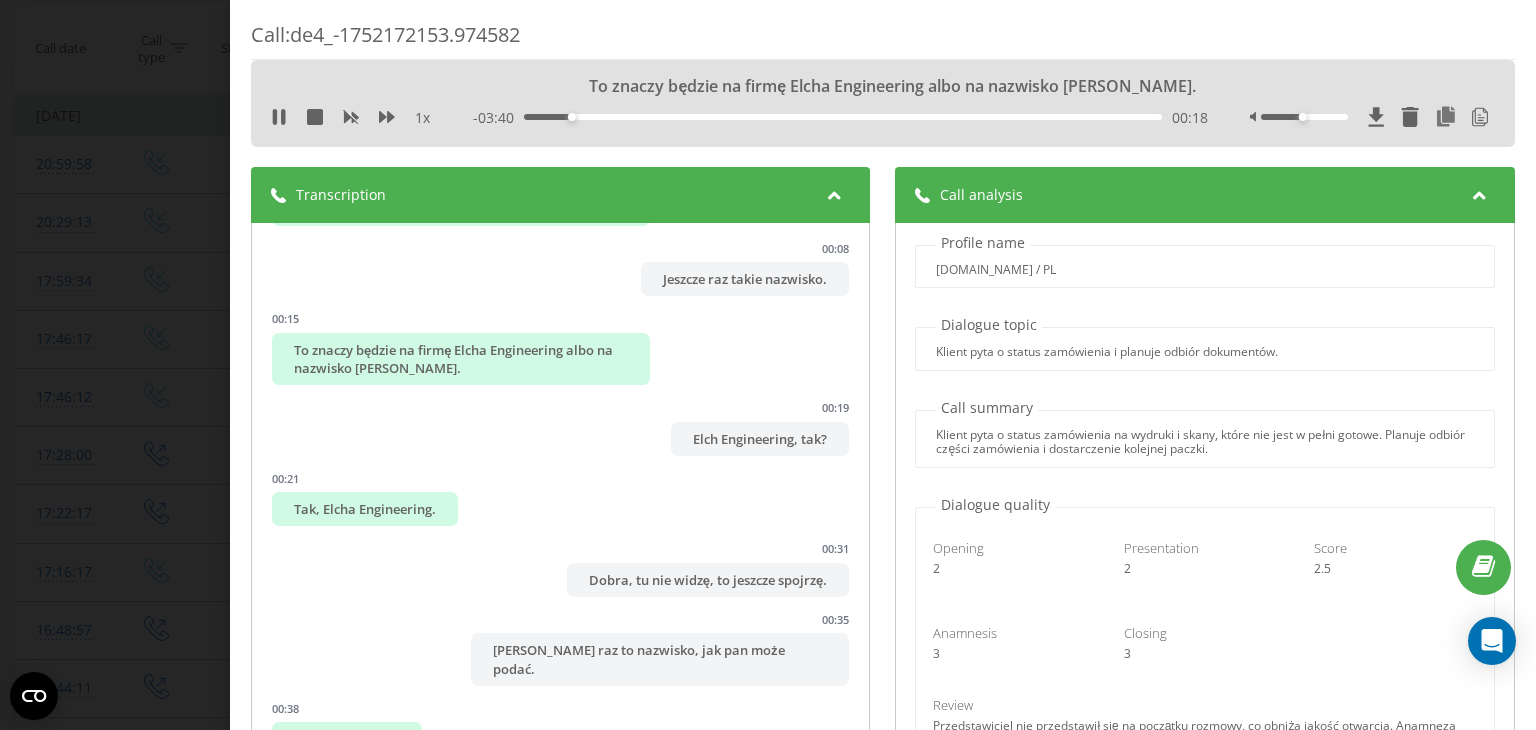 scroll, scrollTop: 257, scrollLeft: 0, axis: vertical 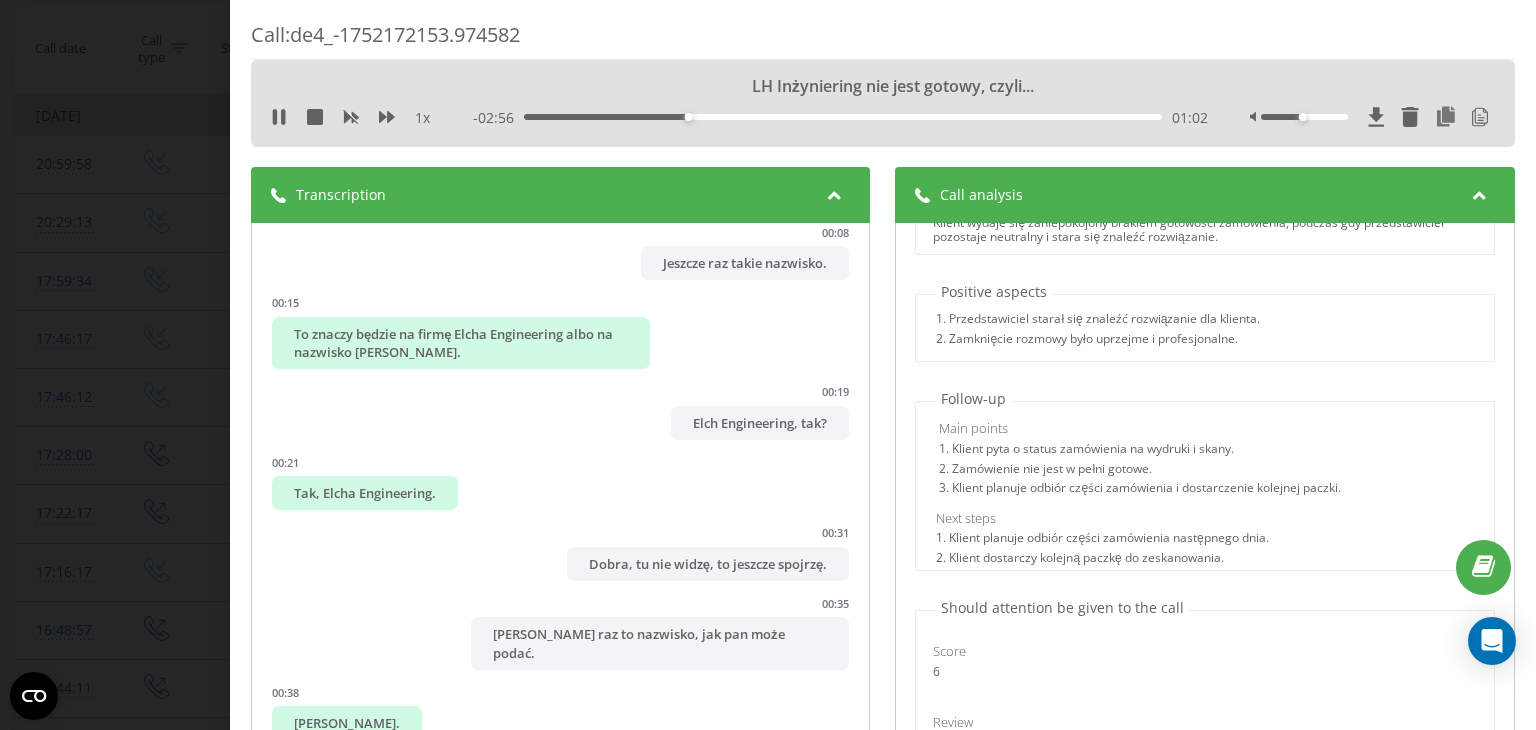 click on "Call :  de4_-1752172153.974582 LH Inżyniering nie jest gotowy, czyli...   1 x  - 02:56 01:02   01:02   Transcription 00:01 CopyPoint, słucham. 00:03 Dzień dobry, Jacek Sipiak z tej strony. 00:05 Chciałem się dowiedzieć czy moje wydruki i skany dokumentów są gotowe do odbioru w ogóle. 00:08 Jeszcze raz takie nazwisko. 00:15 To znaczy będzie na firmę Elcha Engineering albo na nazwisko Jacek Sipiak. 00:19 Elch Engineering, tak? 00:21 Tak, Elcha Engineering. 00:31 Dobra, tu nie widzę, to jeszcze spojrzę. 00:35 Jeszcze raz to nazwisko, jak pan może podać. 00:38 Jacek Filipiak. 00:39 Znaczy to było zostawione na miejsce, to nie było przez internet zamawiane, tylko przez maila czy coś. 00:42 Uuu. 00:48 Spore zamówienie, bo tam był wydruk 4,5 tysiąca stron i jeszcze rysunków i skanowanie dokumentacji projektowej jeszcze. 01:02 LH Inżyniering nie jest gotowy, czyli... 01:07 Co? 01:07 LH Inżyniering. 01:10 Skamy. 01:12 No to poszukaj na stole. 01:39 Aha, tu coś jest napisane, tak? 01:47 01:49 2" at bounding box center [768, 365] 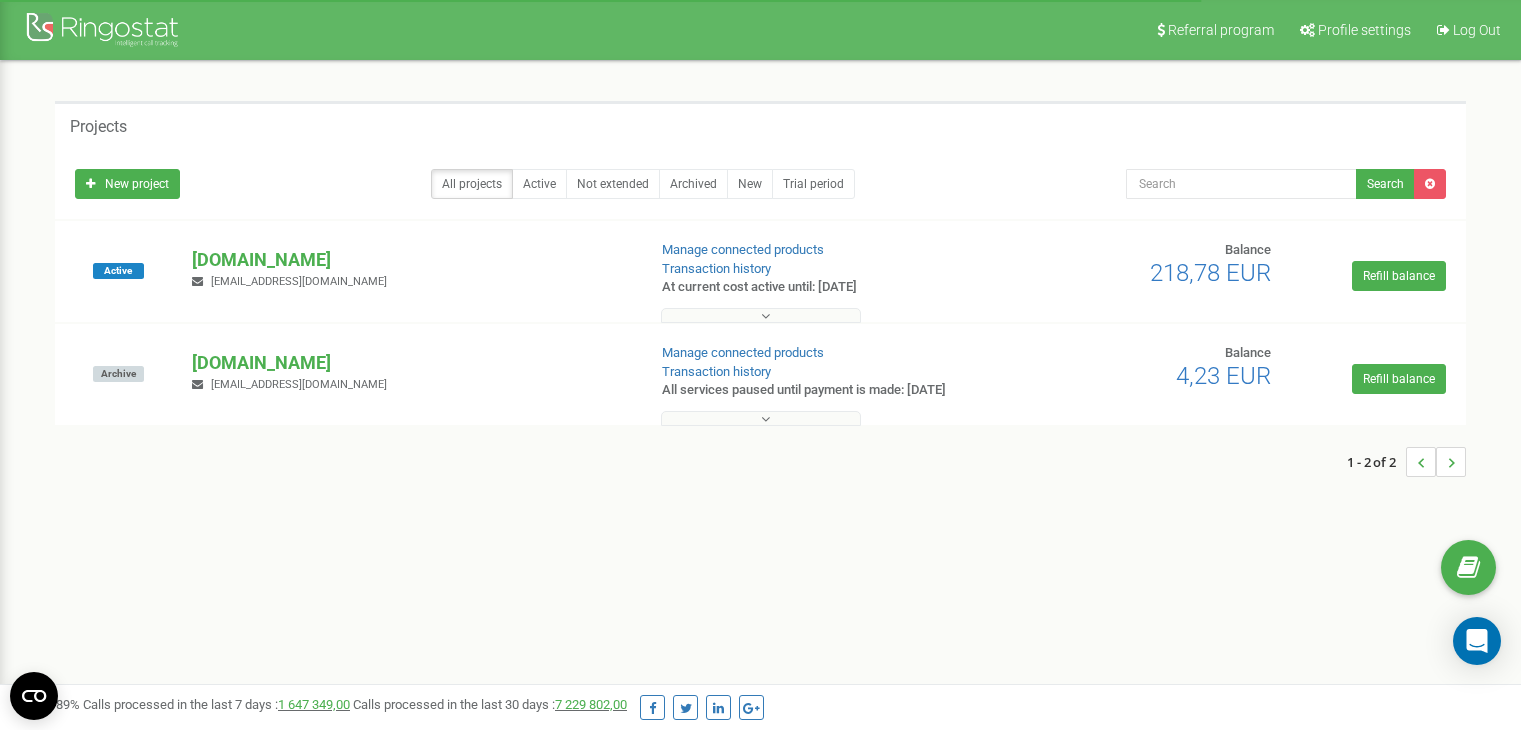 scroll, scrollTop: 0, scrollLeft: 0, axis: both 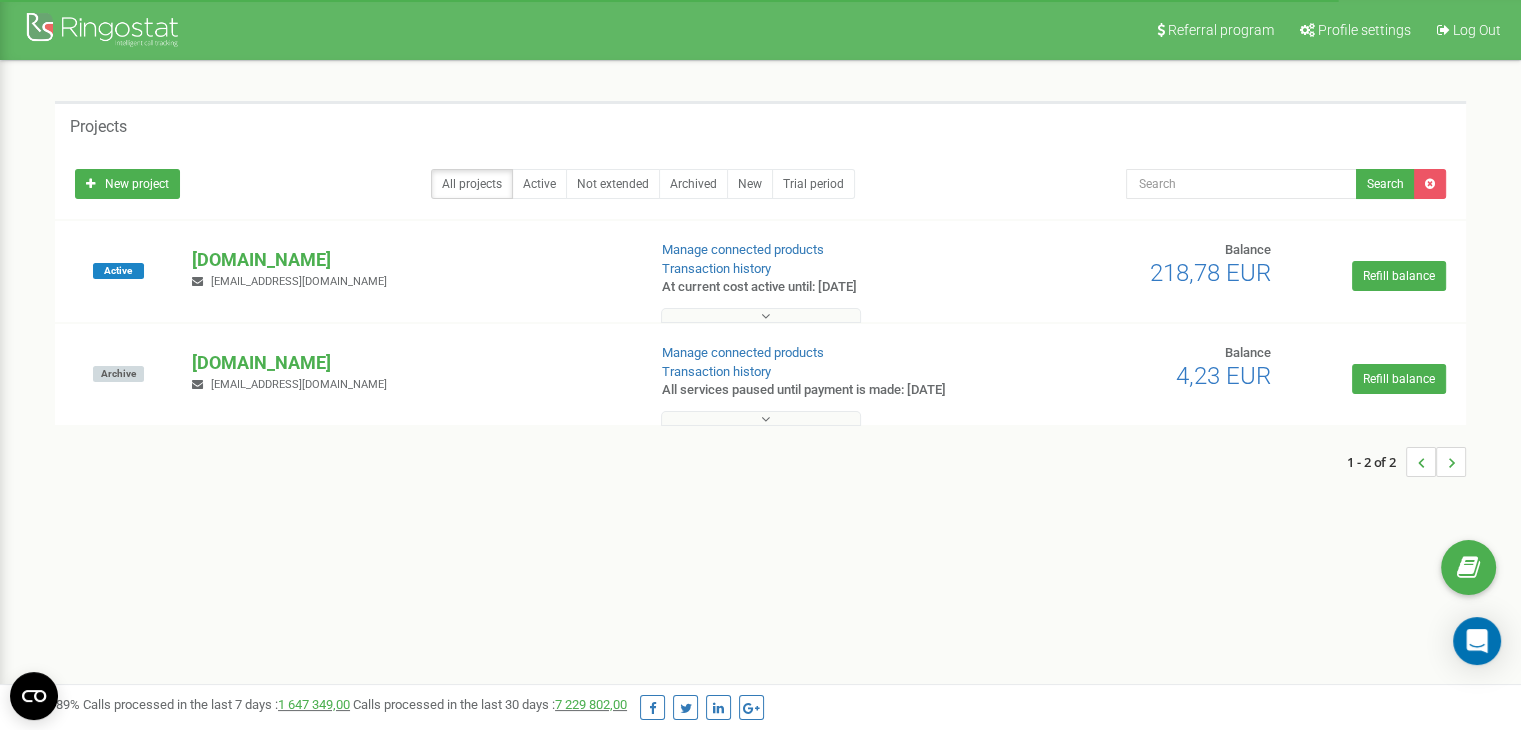 click on "[DOMAIN_NAME]" at bounding box center (410, 260) 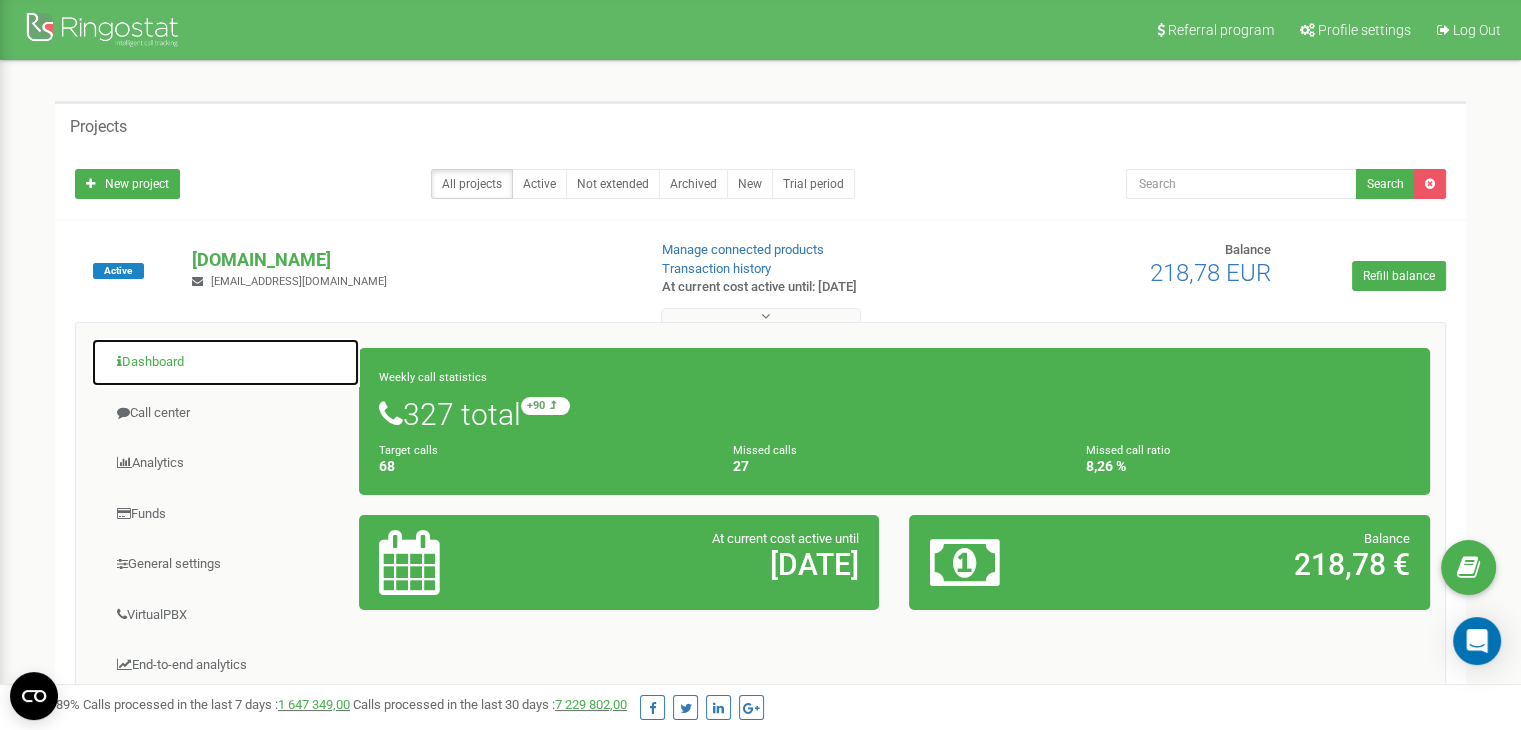 click on "Dashboard" at bounding box center (225, 362) 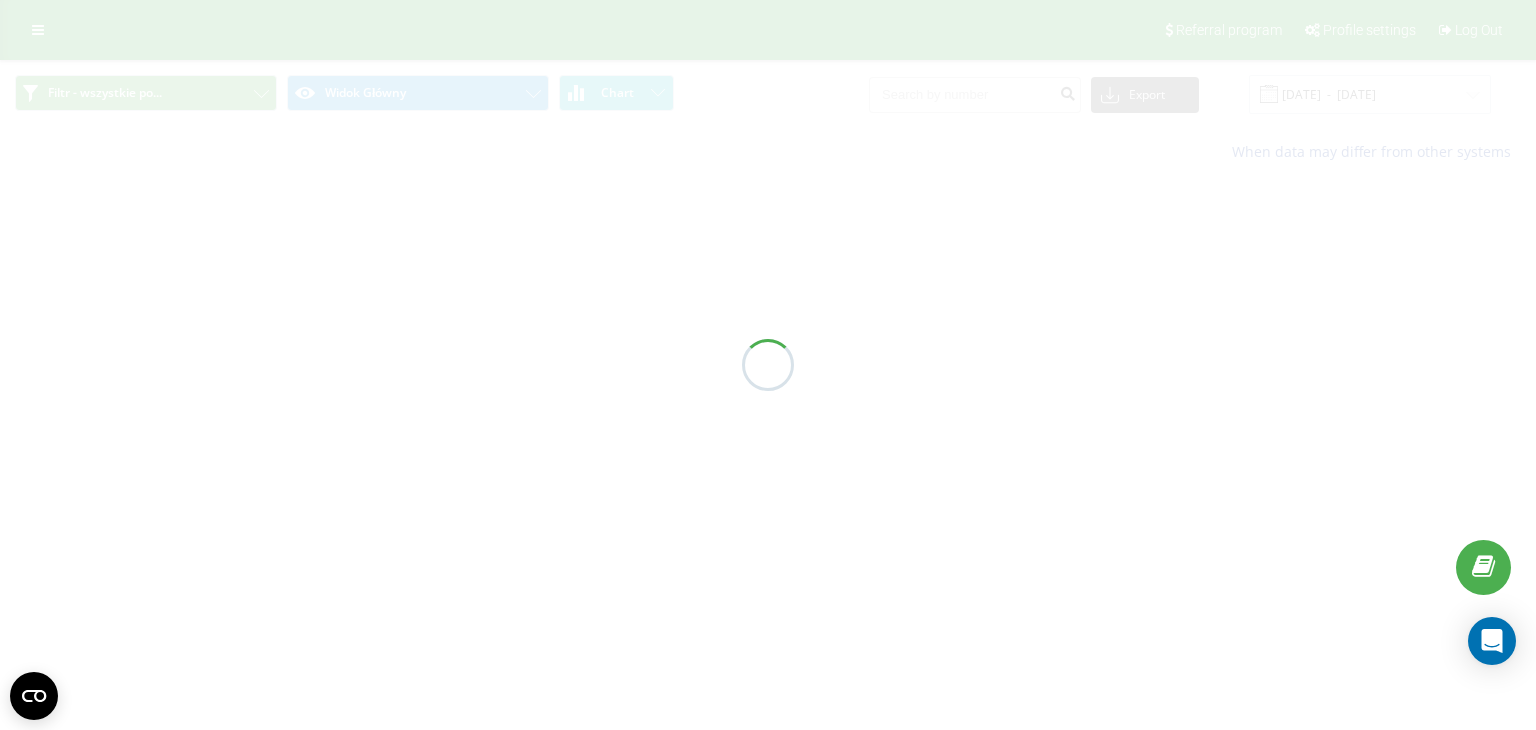 scroll, scrollTop: 0, scrollLeft: 0, axis: both 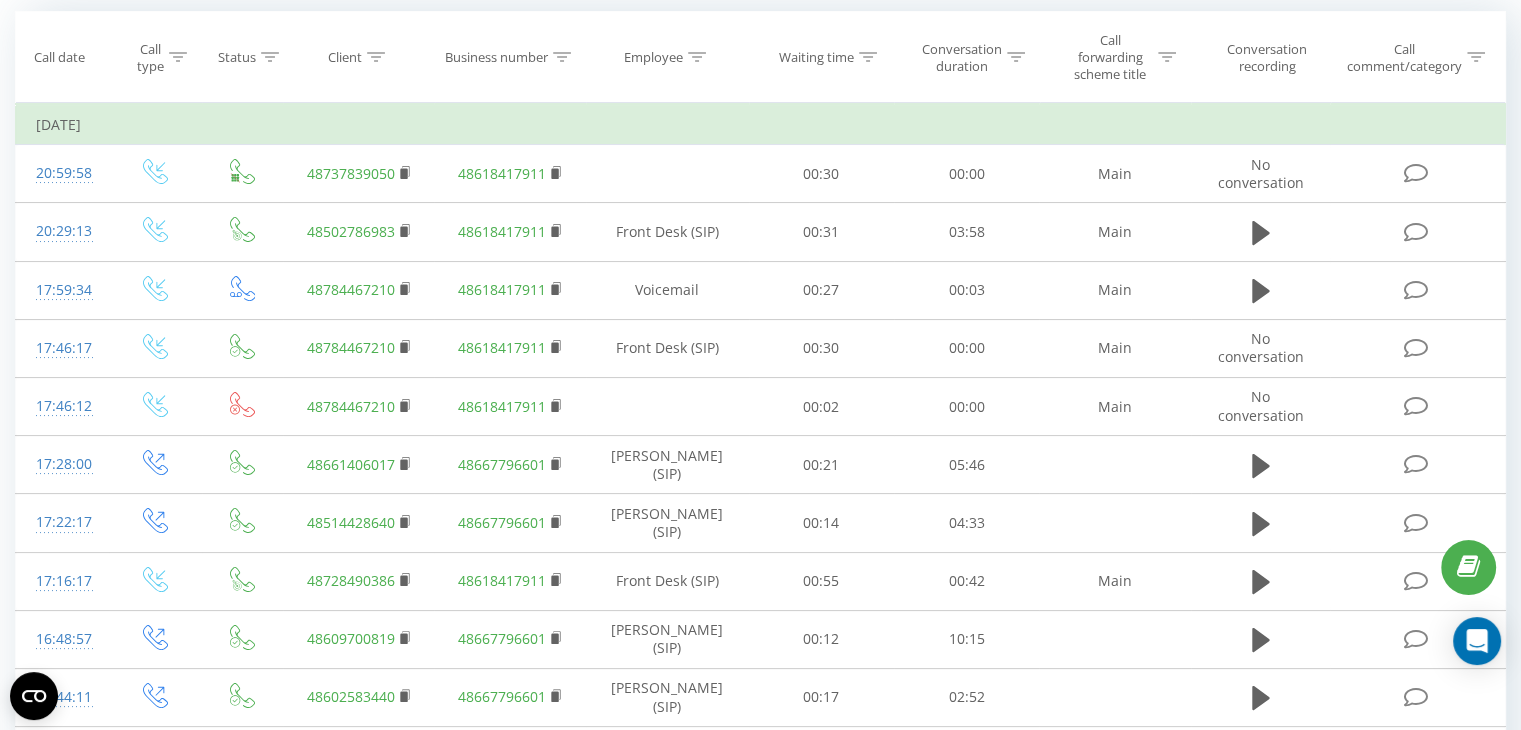 click 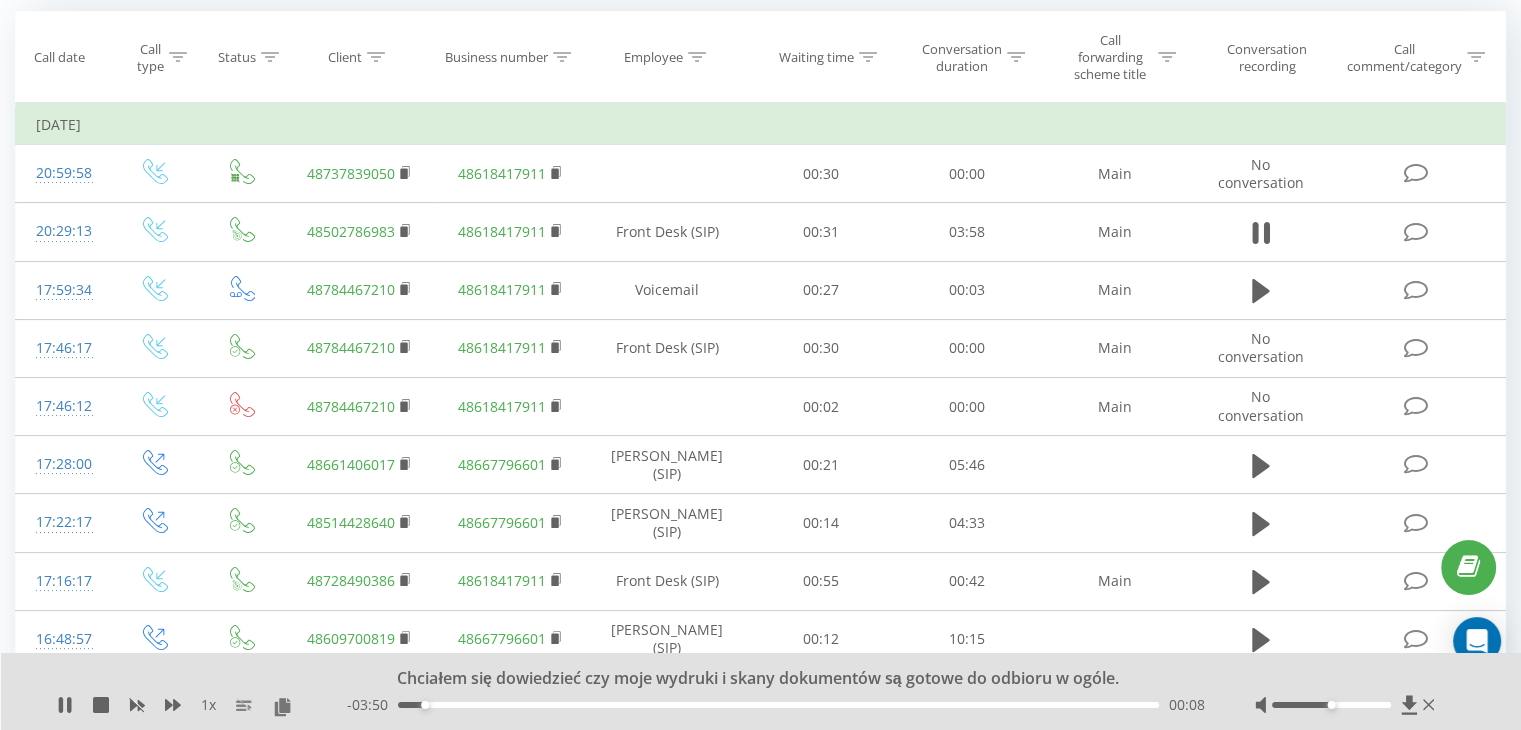 click 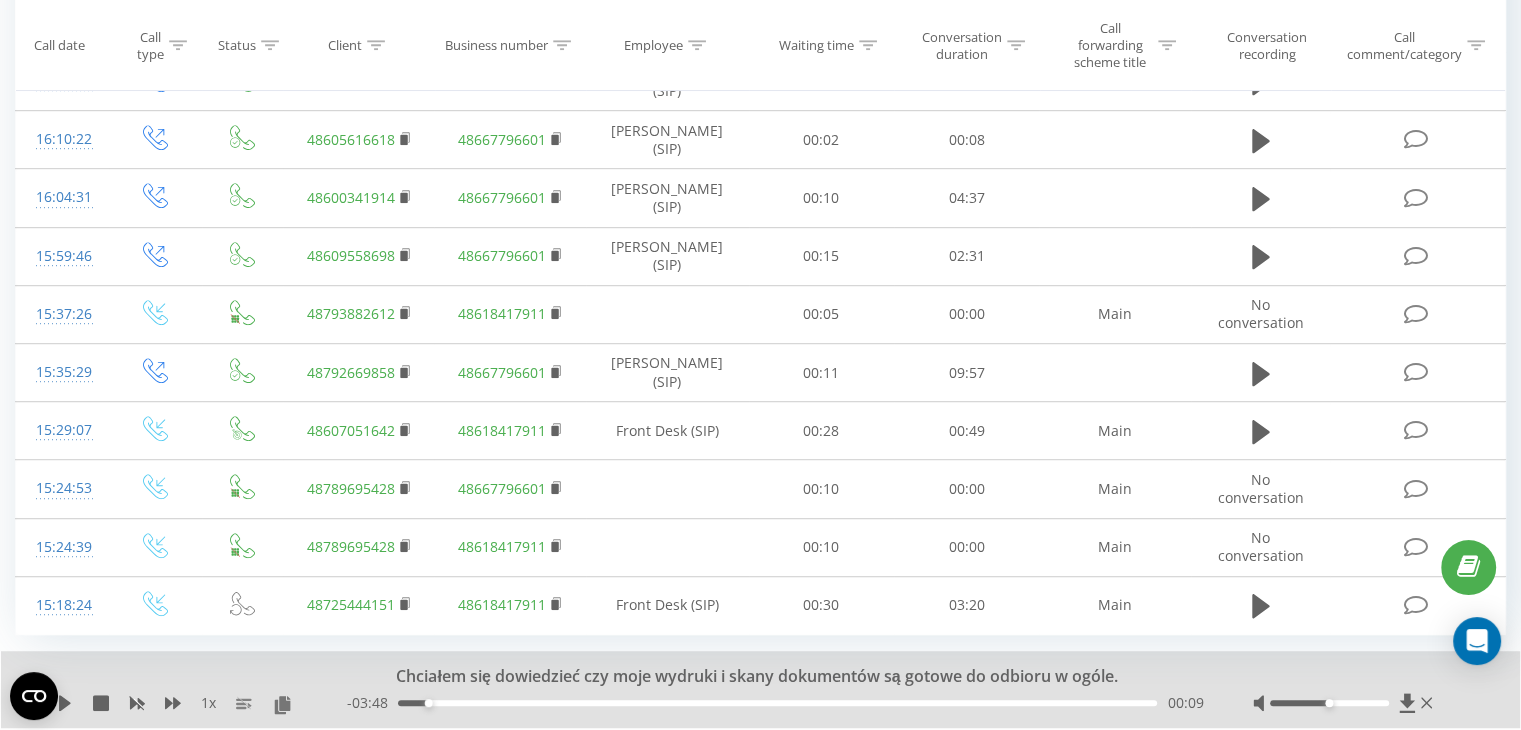 scroll, scrollTop: 1182, scrollLeft: 0, axis: vertical 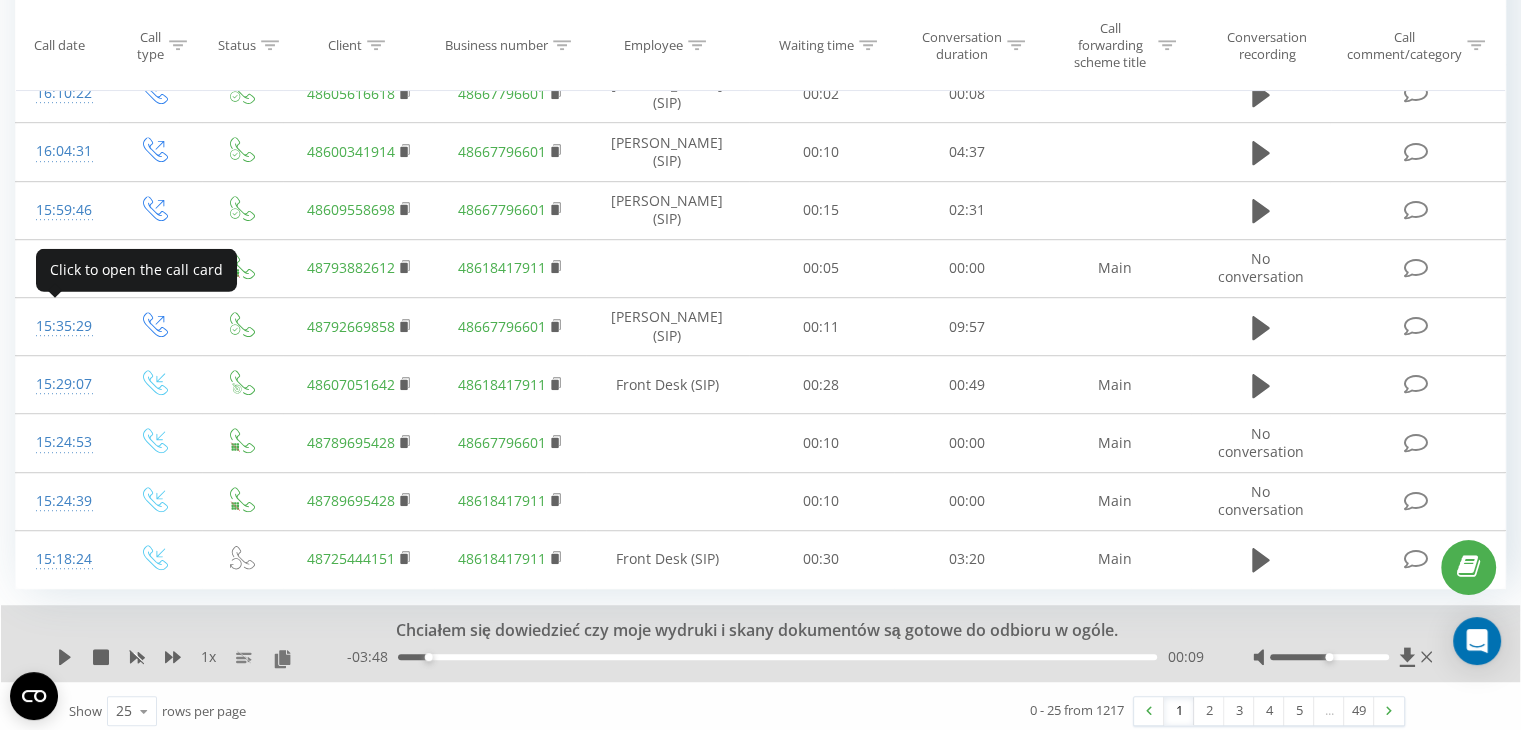 click on "15:35:29" at bounding box center [62, 326] 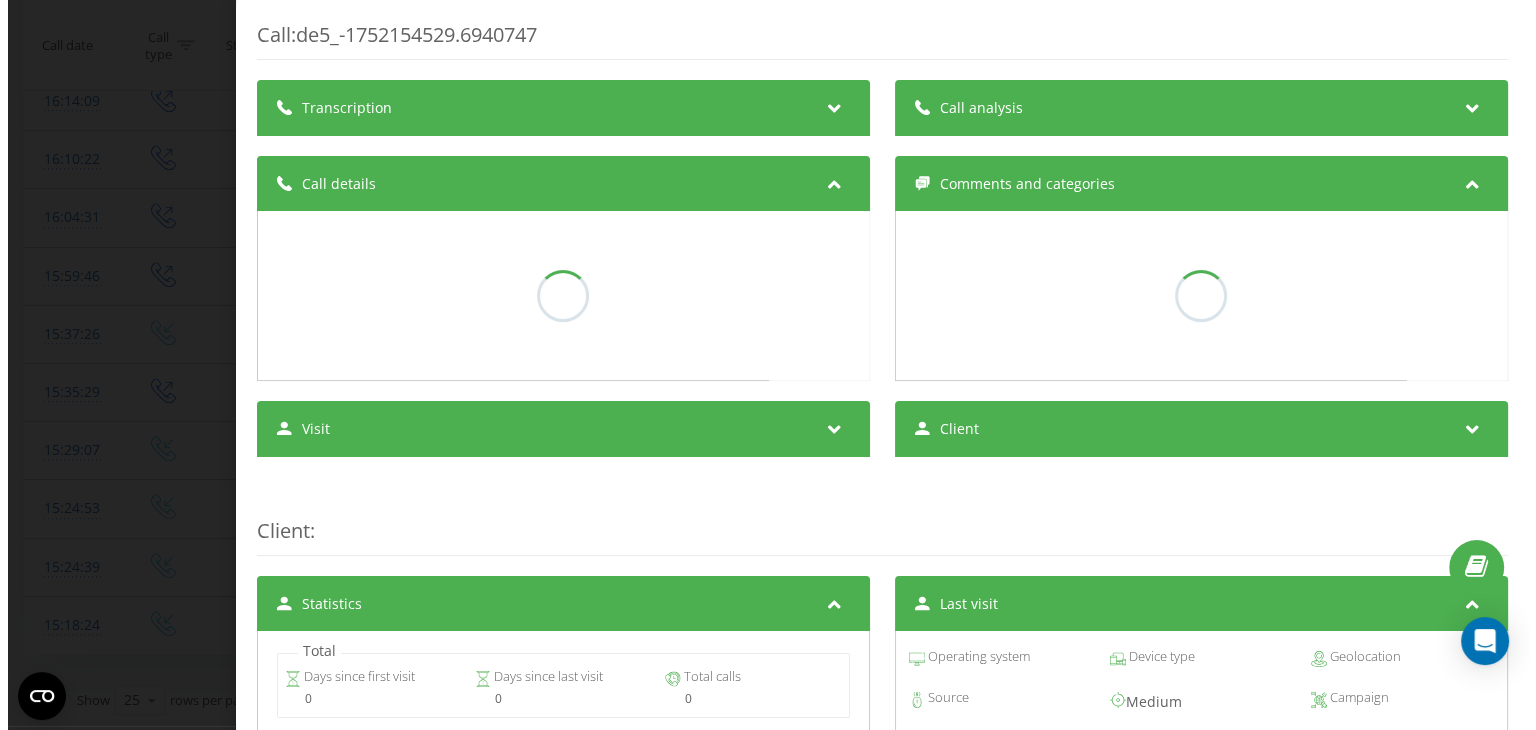 scroll, scrollTop: 1110, scrollLeft: 0, axis: vertical 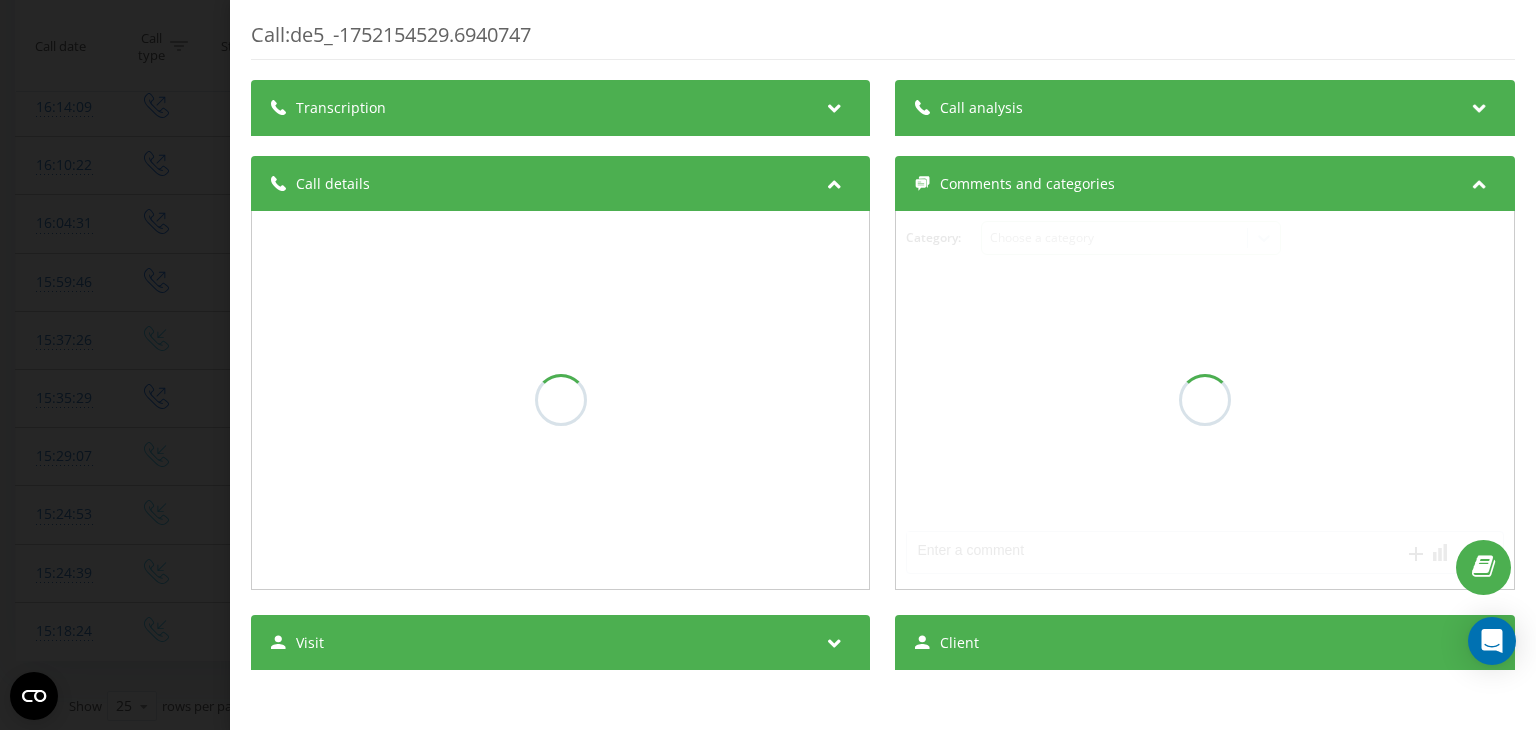 click on "Transcription" at bounding box center (560, 108) 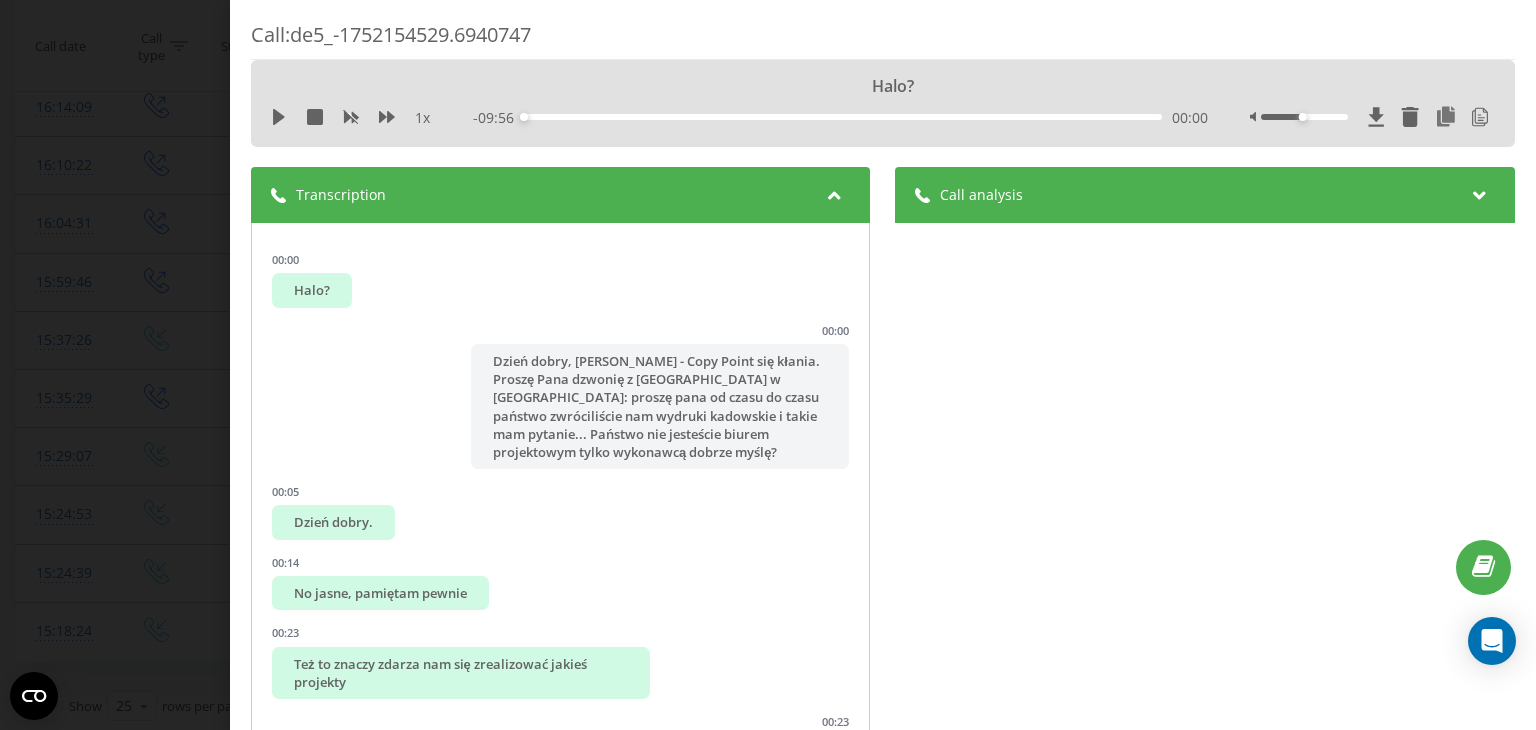 click on "Call analysis" at bounding box center (1205, 195) 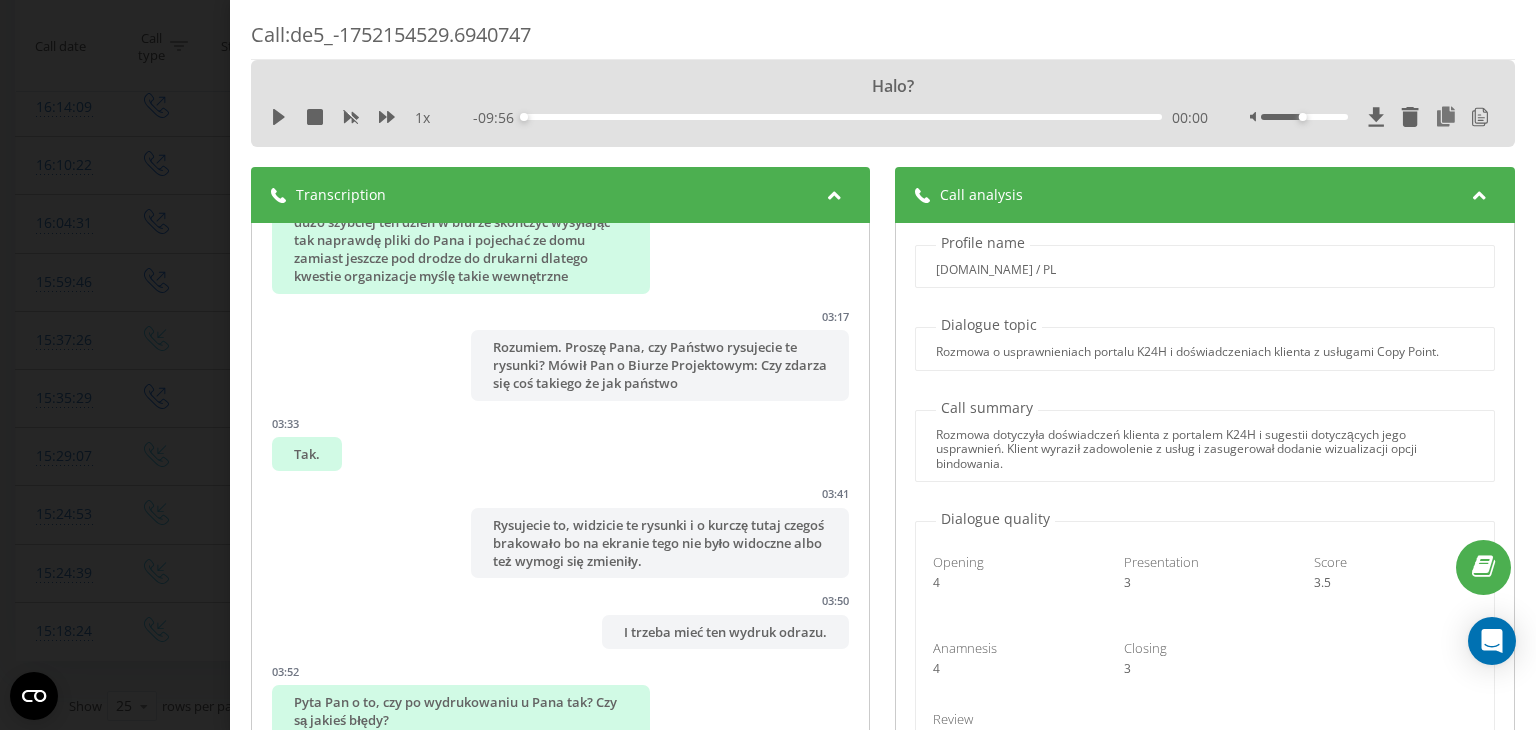 scroll, scrollTop: 2501, scrollLeft: 0, axis: vertical 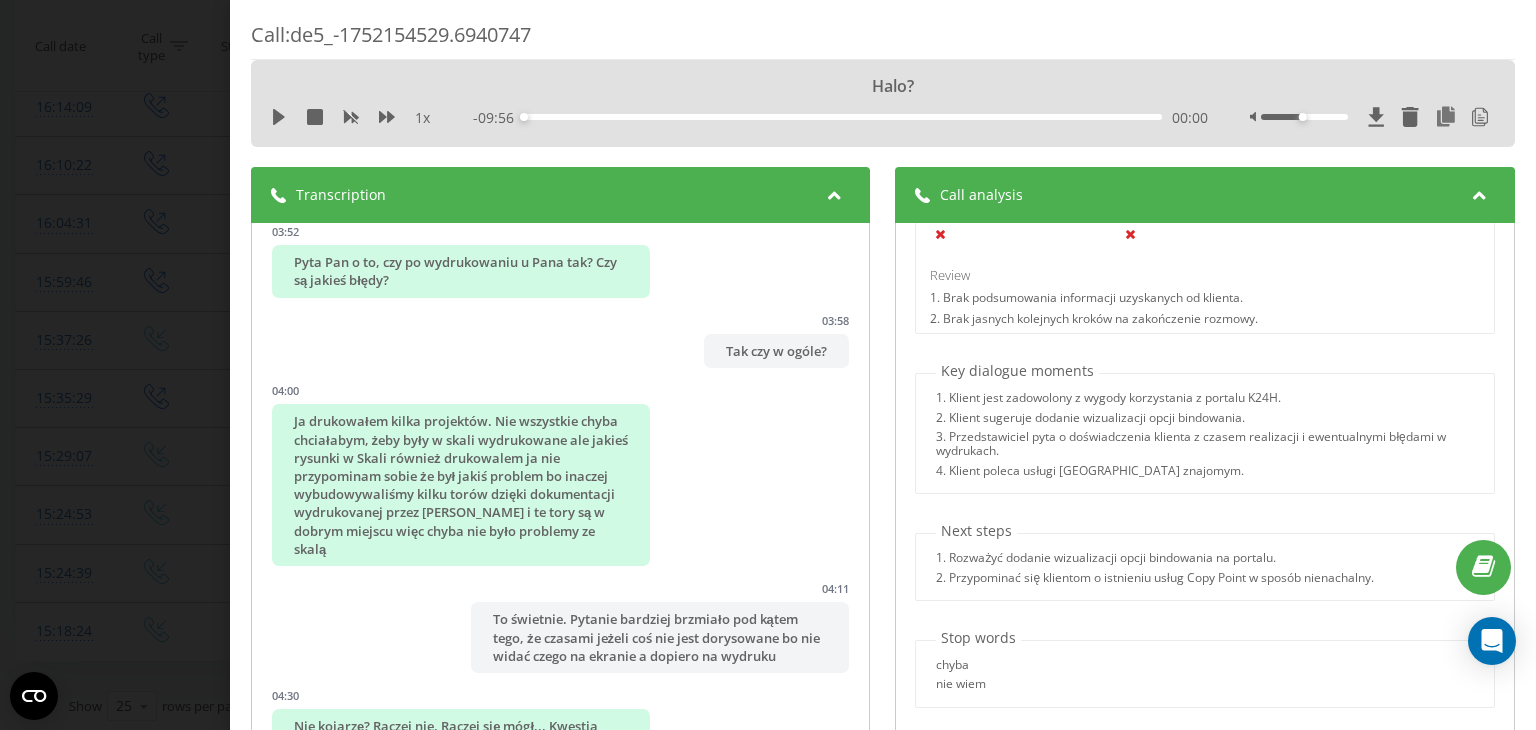 click 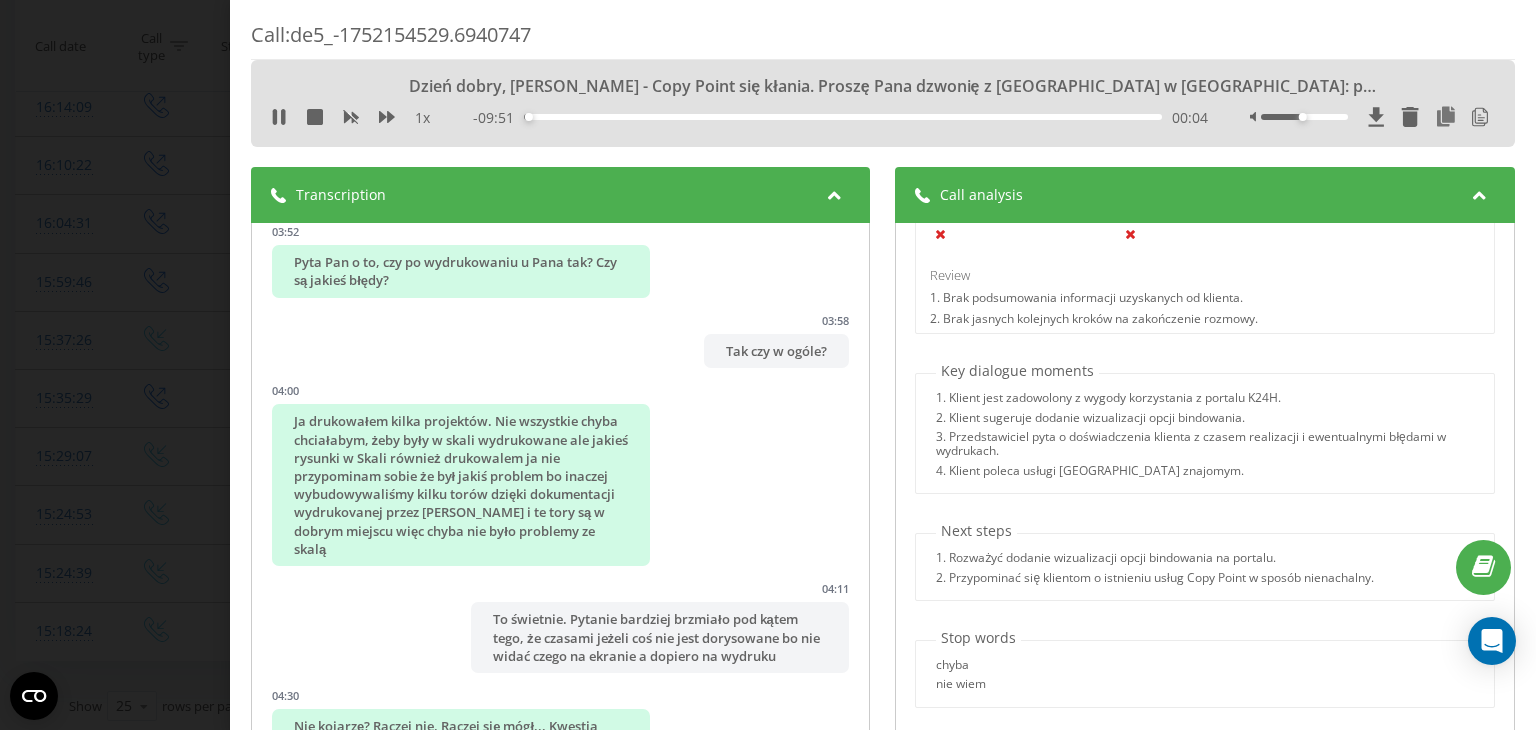 click 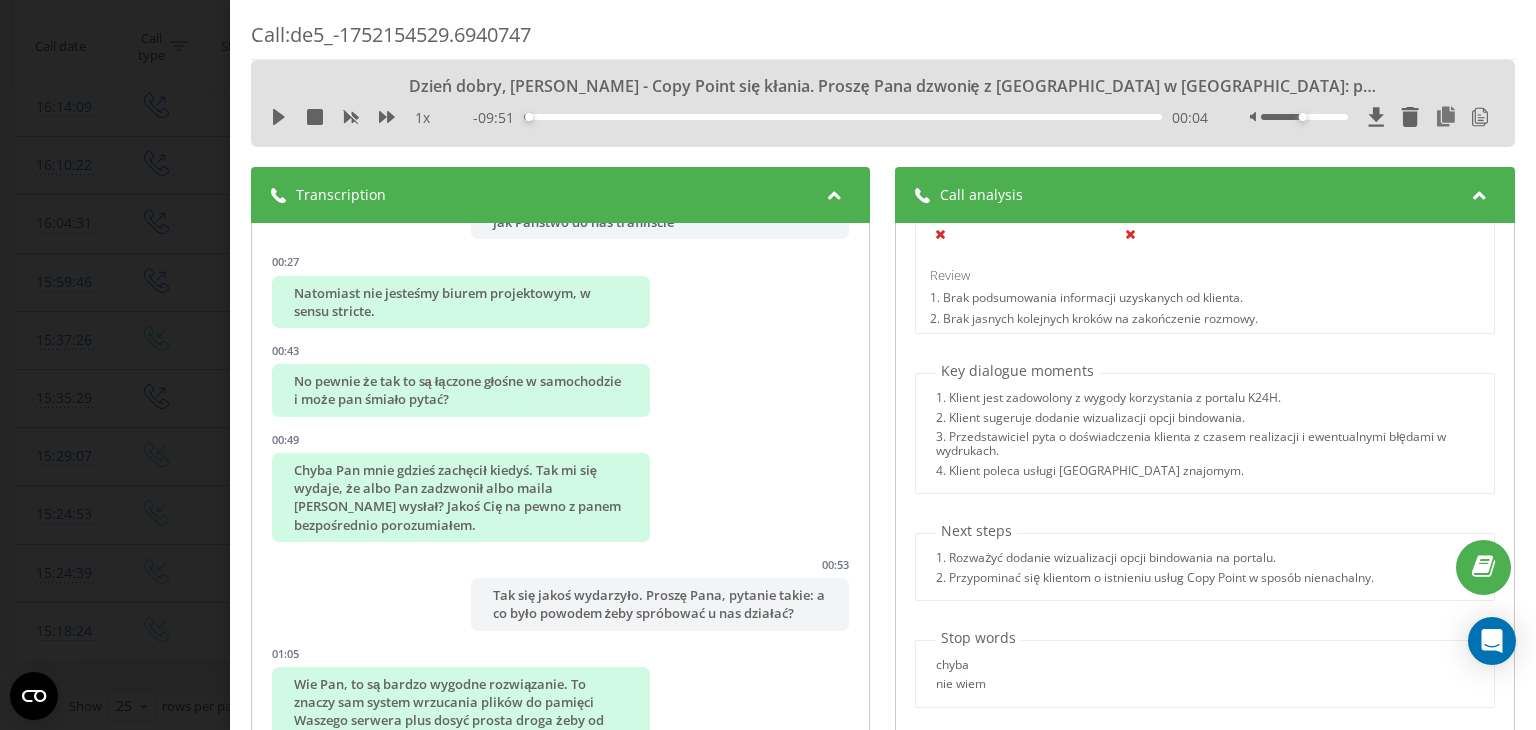 scroll, scrollTop: 0, scrollLeft: 0, axis: both 